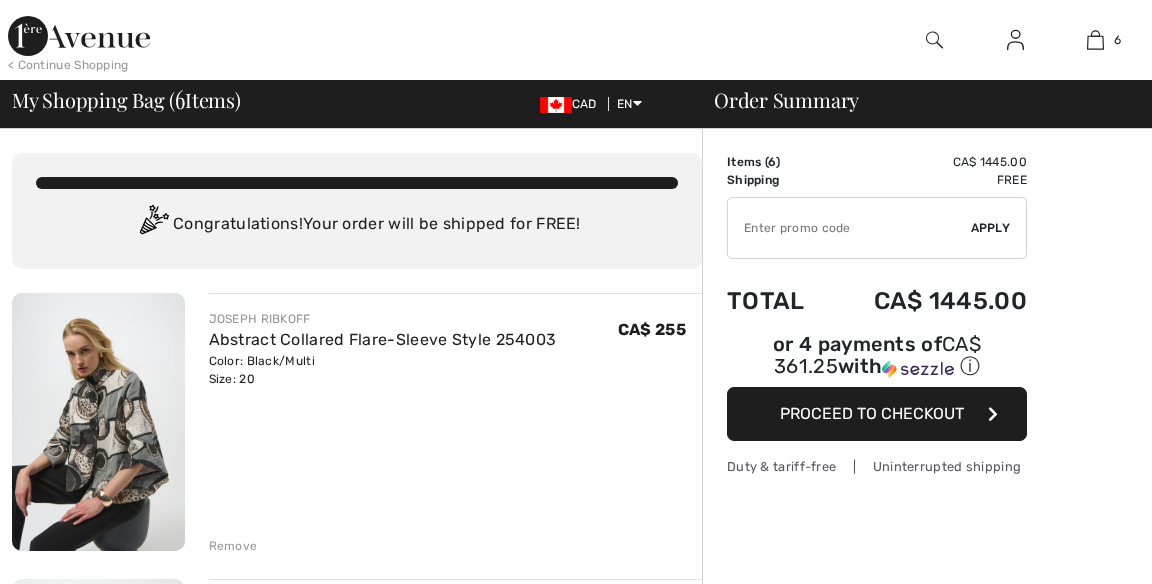 scroll, scrollTop: 0, scrollLeft: 0, axis: both 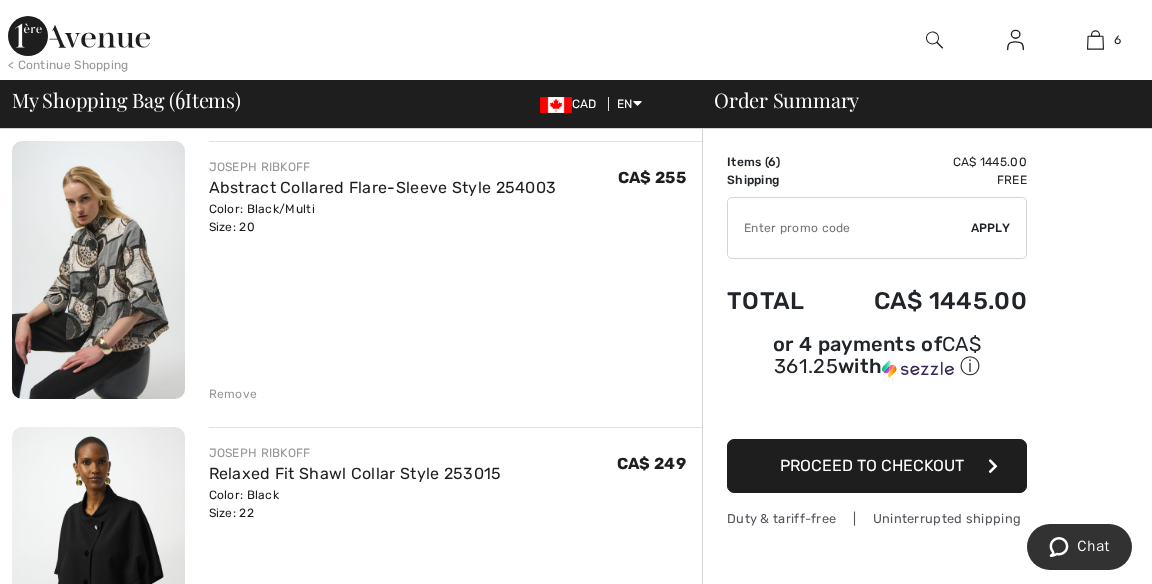 click on "Remove" at bounding box center (233, 394) 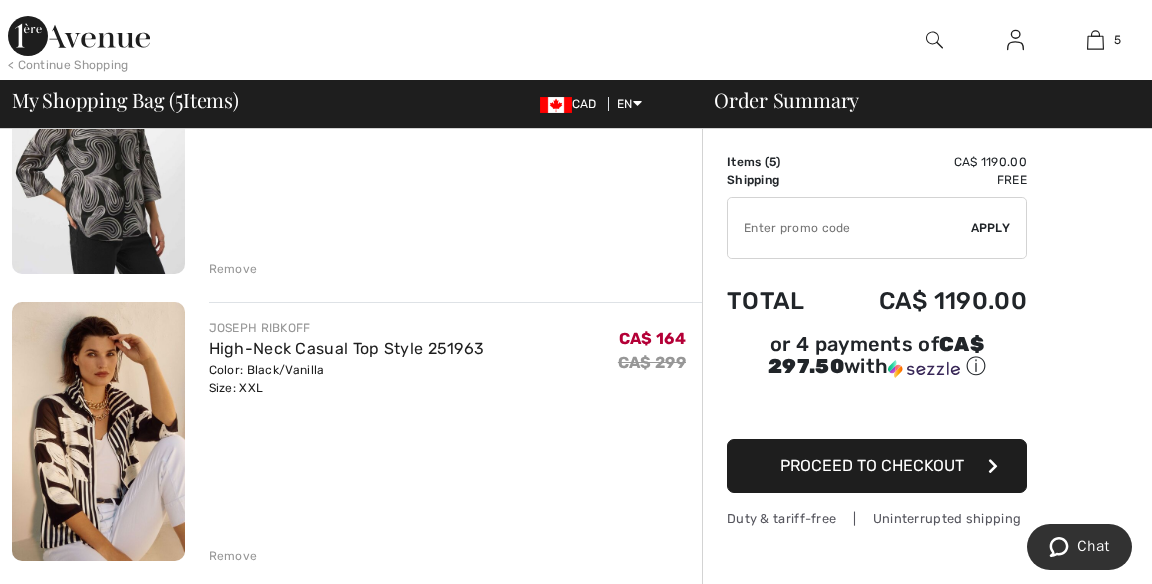 scroll, scrollTop: 1138, scrollLeft: 0, axis: vertical 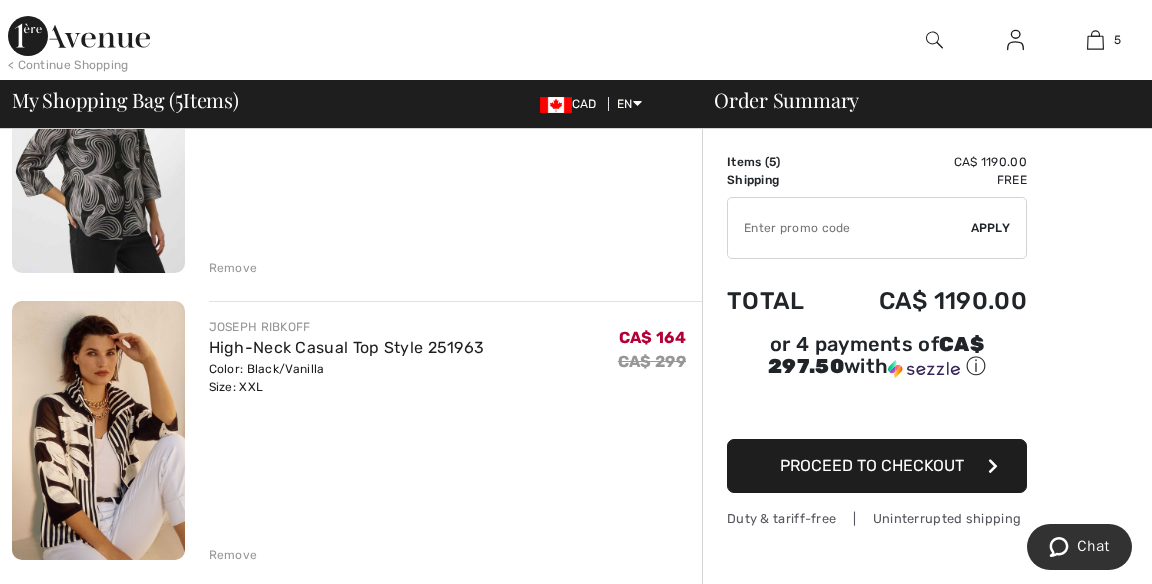 click on "Remove" at bounding box center [233, 555] 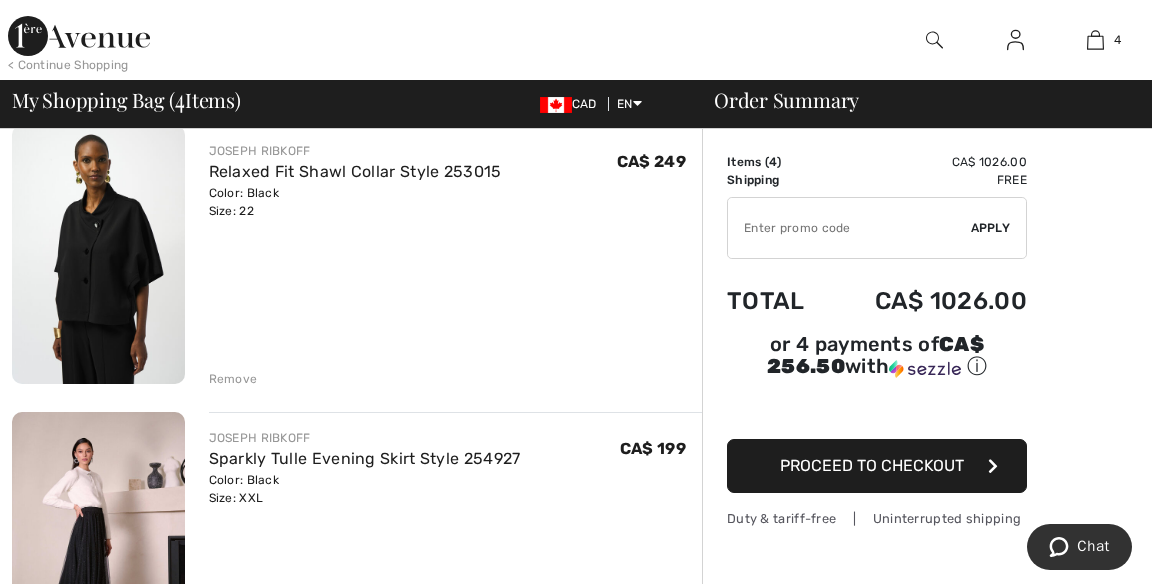 scroll, scrollTop: 0, scrollLeft: 0, axis: both 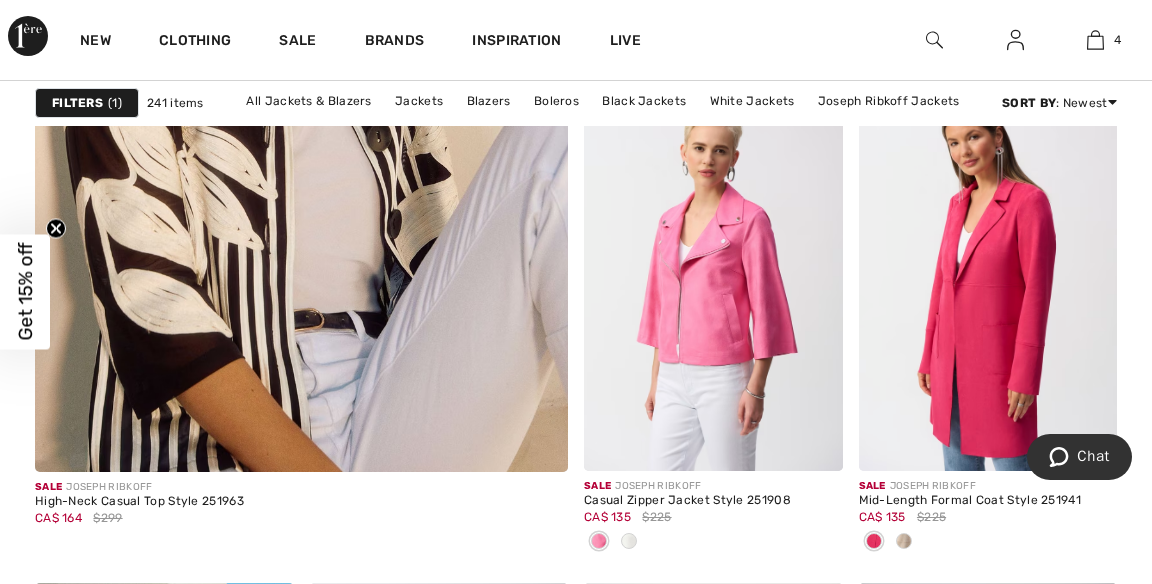 click at bounding box center (713, 277) 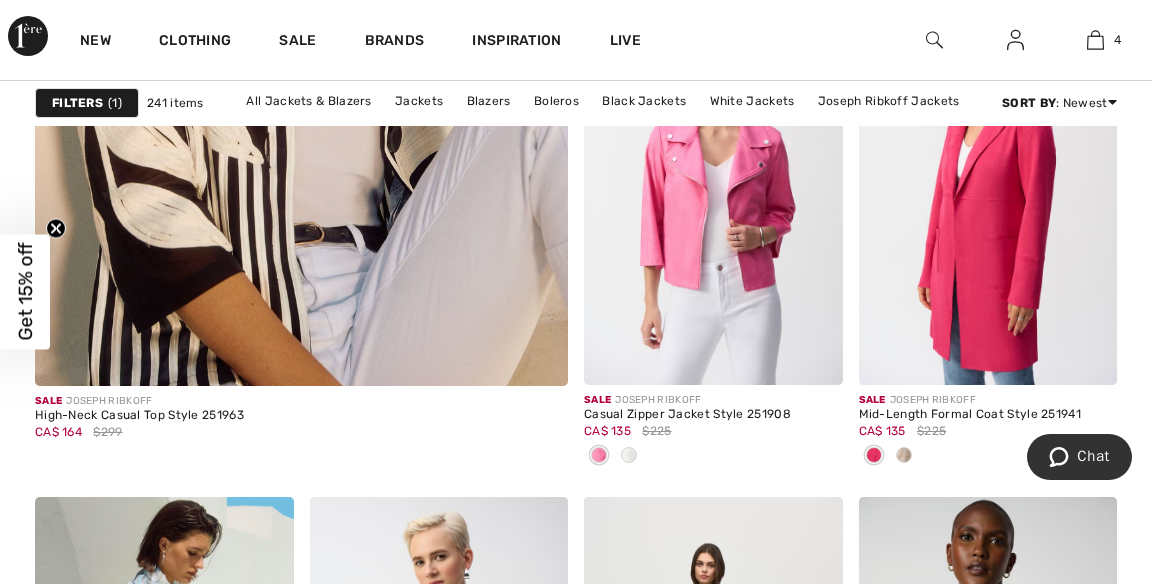 scroll, scrollTop: 4828, scrollLeft: 0, axis: vertical 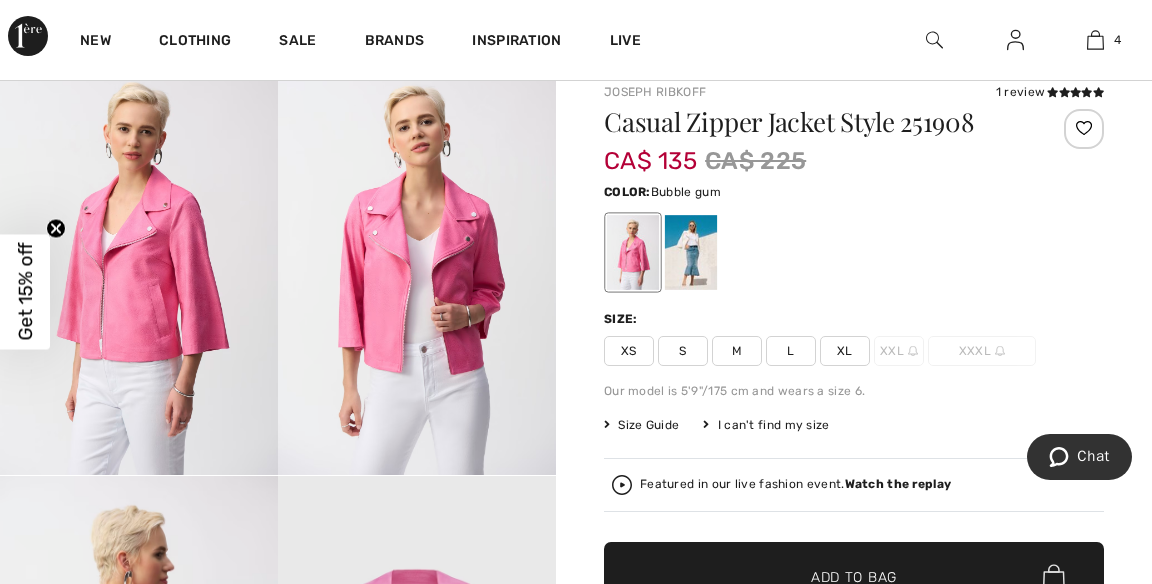 click at bounding box center [691, 252] 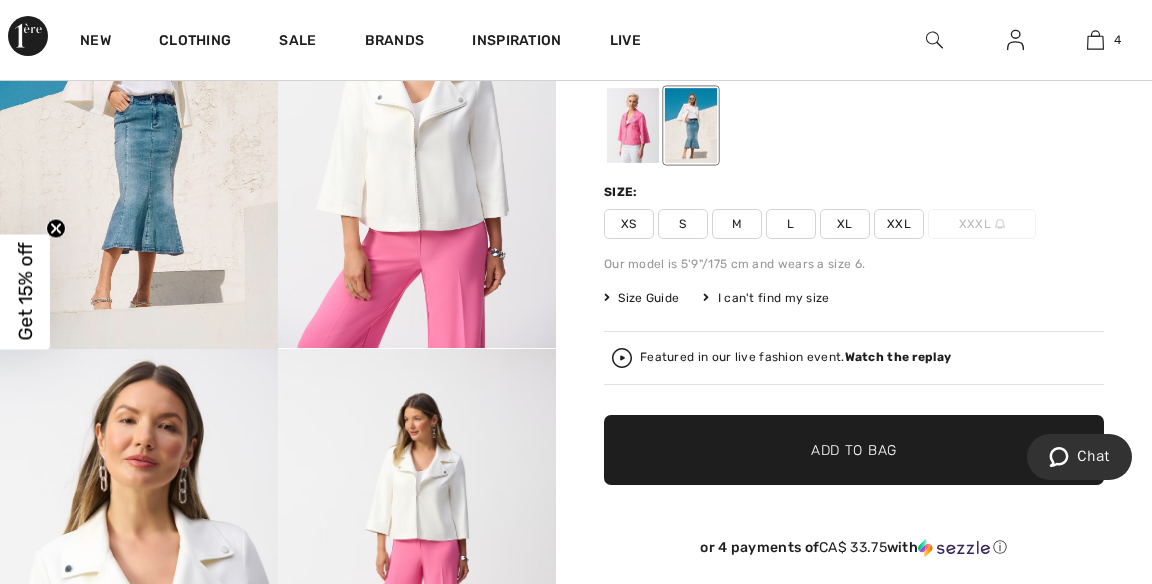scroll, scrollTop: 275, scrollLeft: 0, axis: vertical 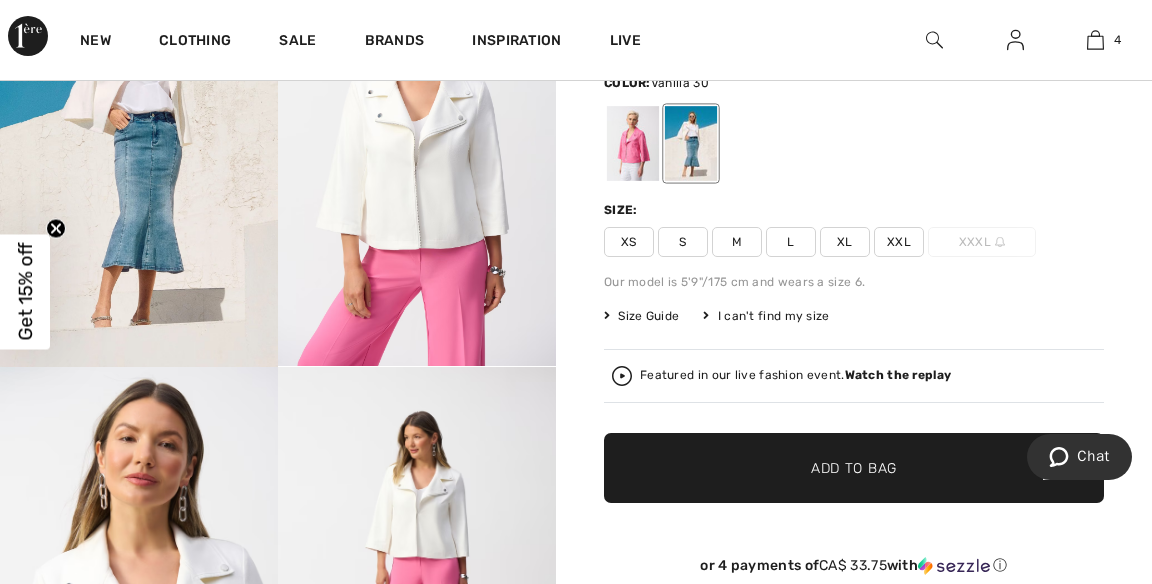 click on "XXL" at bounding box center (899, 242) 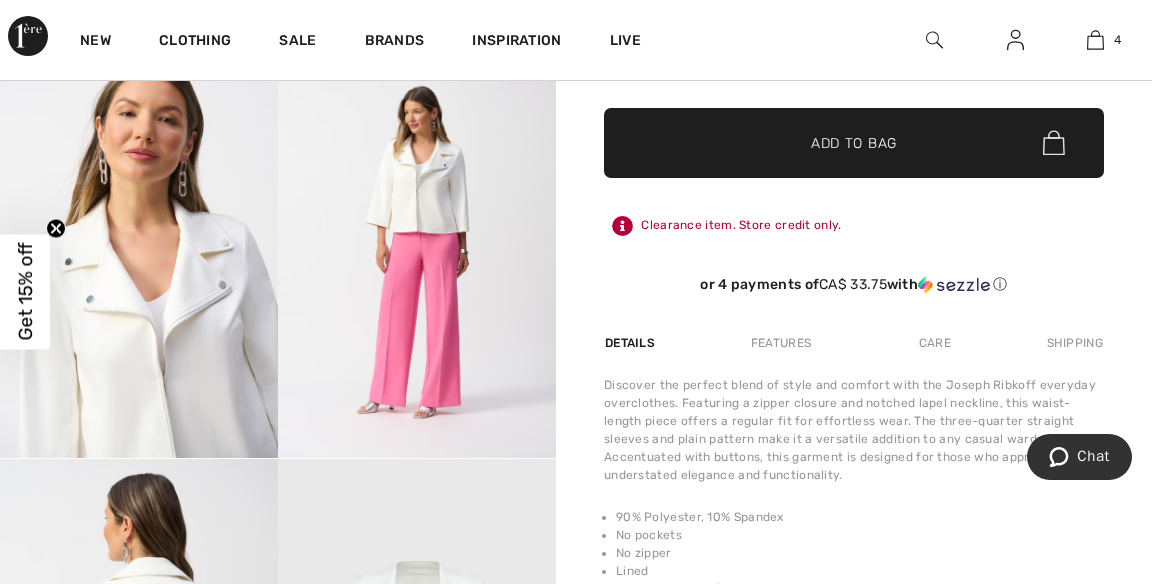 scroll, scrollTop: 598, scrollLeft: 0, axis: vertical 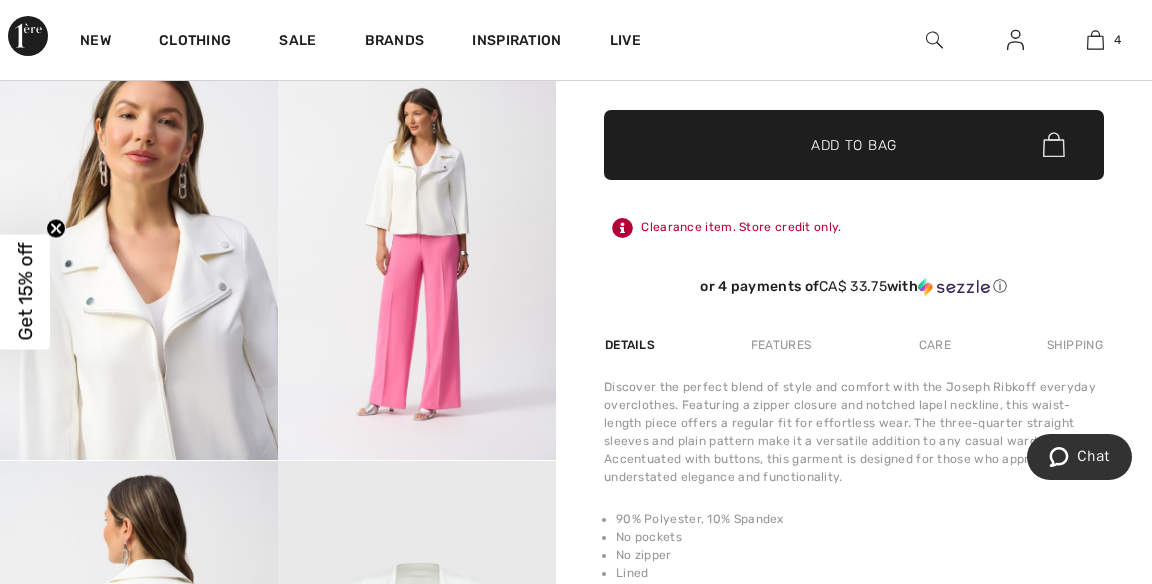 click on "Add to Bag" at bounding box center [854, 144] 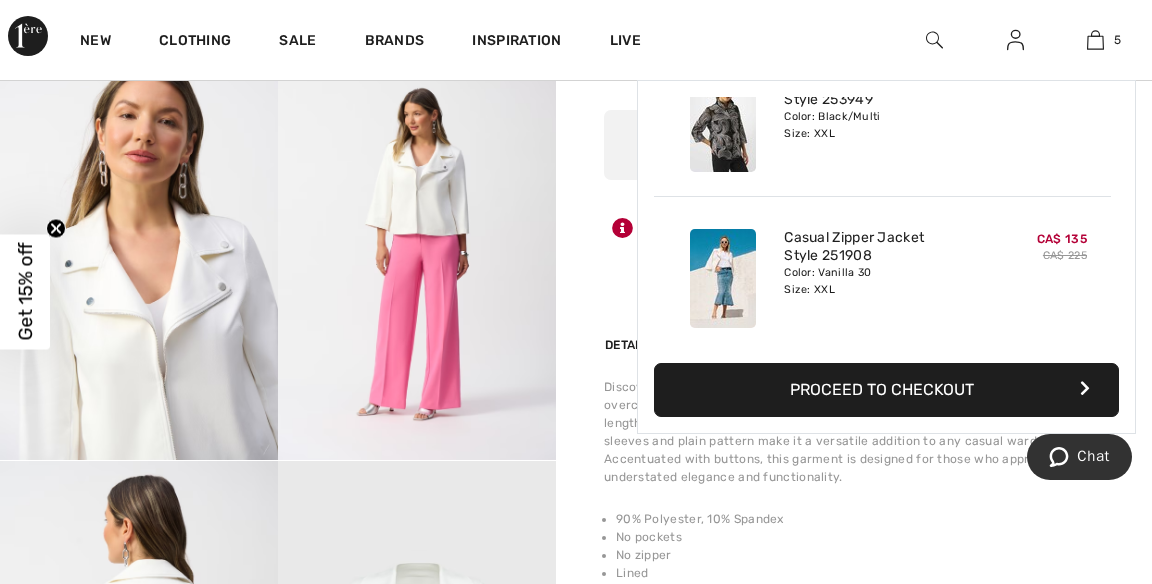 scroll, scrollTop: 529, scrollLeft: 0, axis: vertical 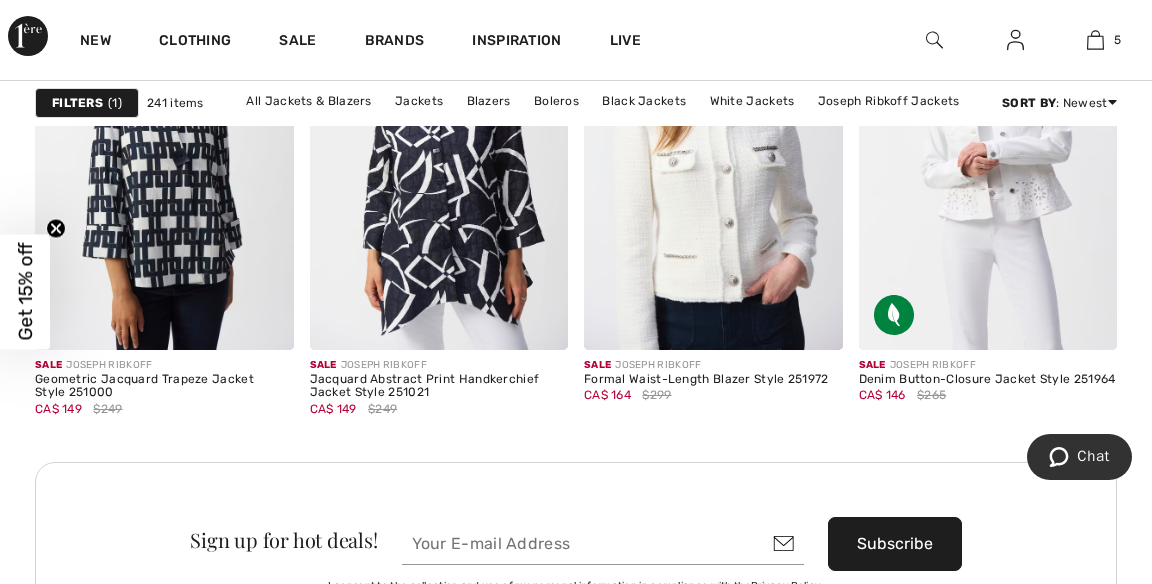 click at bounding box center (713, 156) 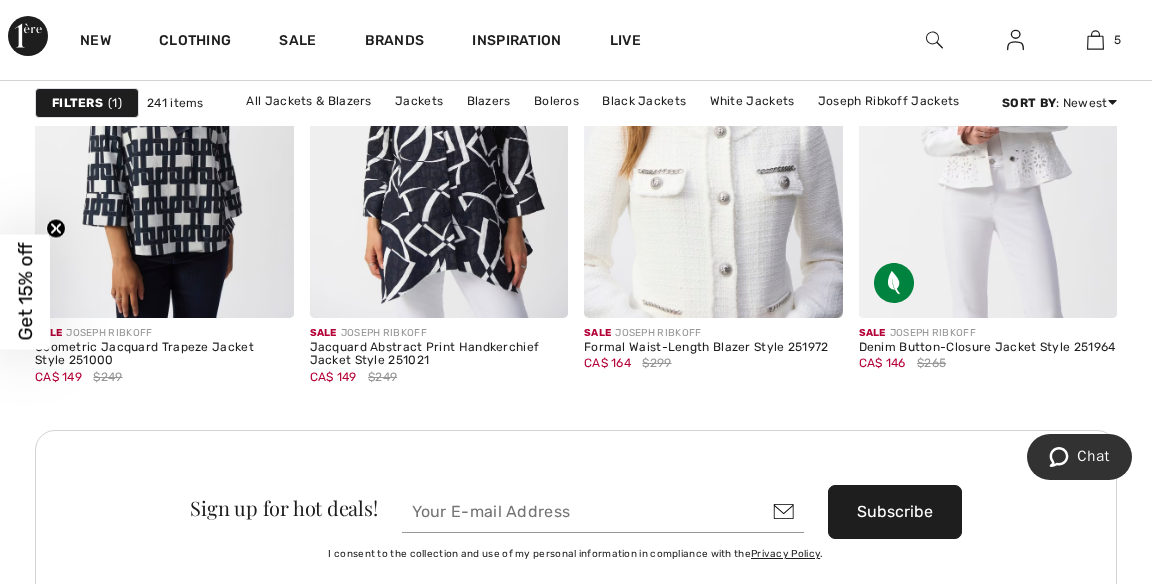 scroll, scrollTop: 5949, scrollLeft: 0, axis: vertical 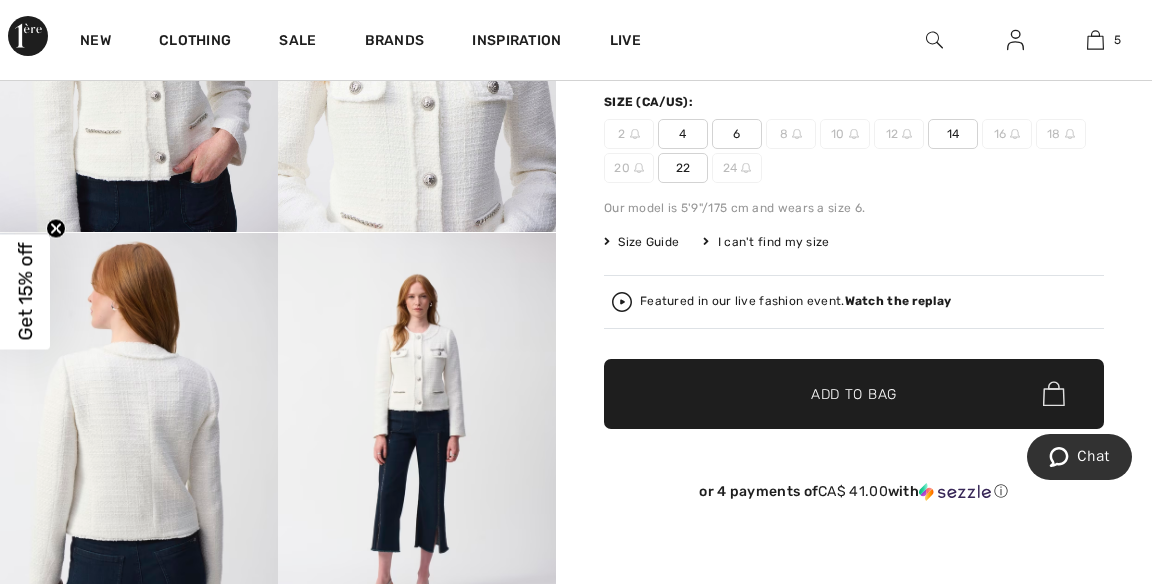 click on "22" at bounding box center [683, 168] 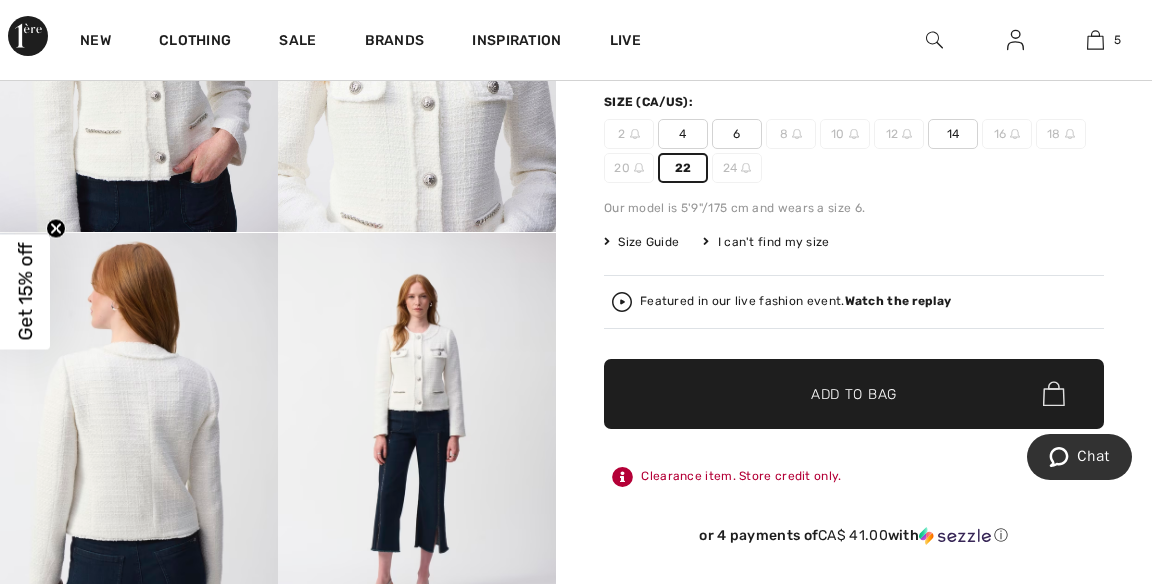 click on "Add to Bag" at bounding box center [854, 393] 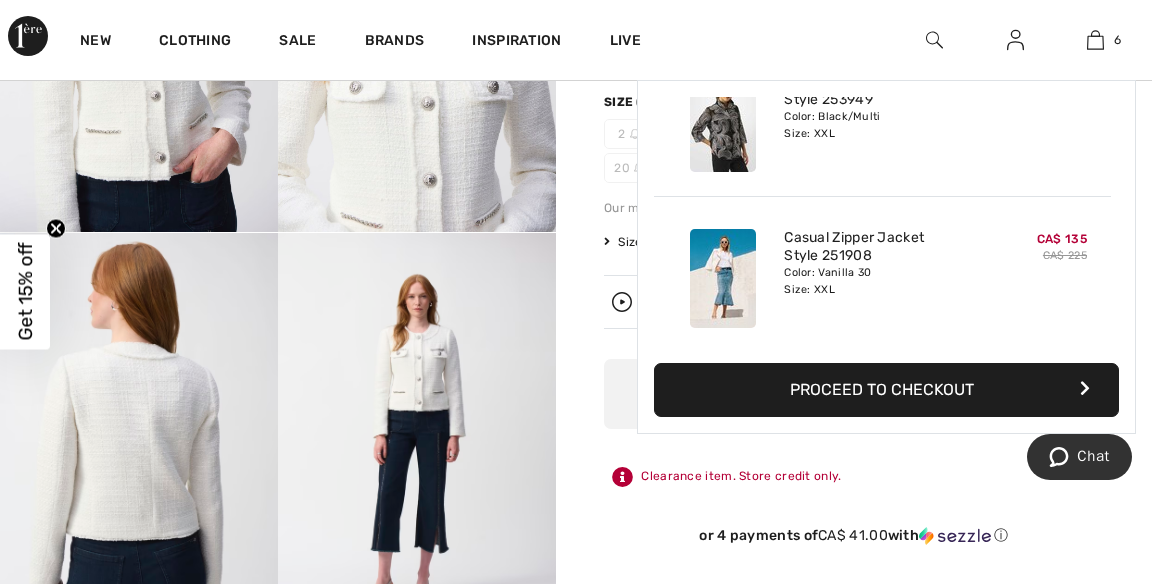 scroll, scrollTop: 684, scrollLeft: 0, axis: vertical 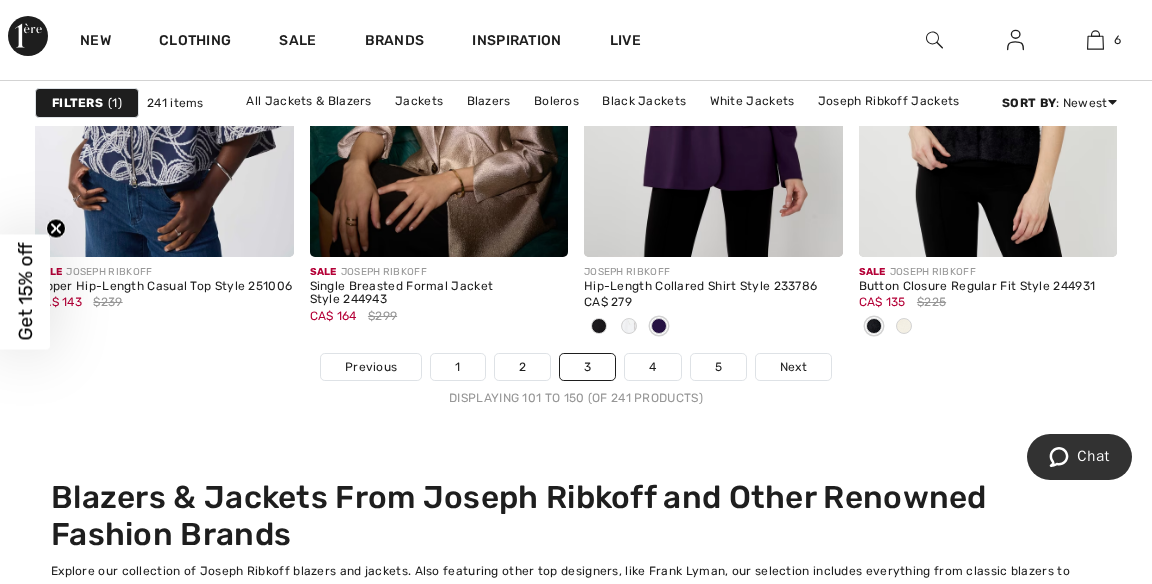 click on "Next" at bounding box center (793, 367) 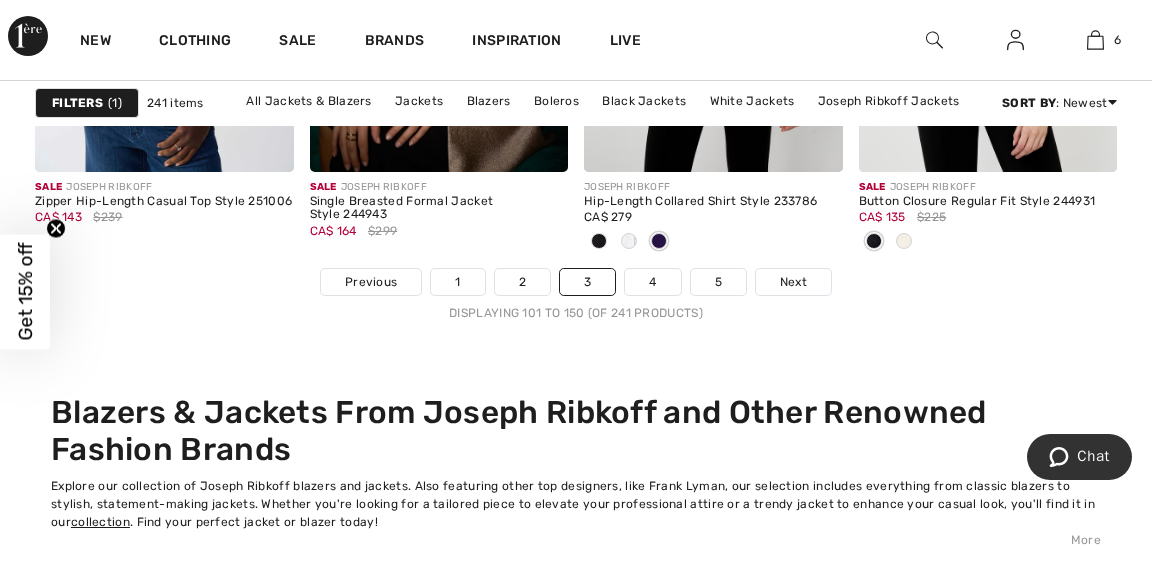 scroll, scrollTop: 7785, scrollLeft: 0, axis: vertical 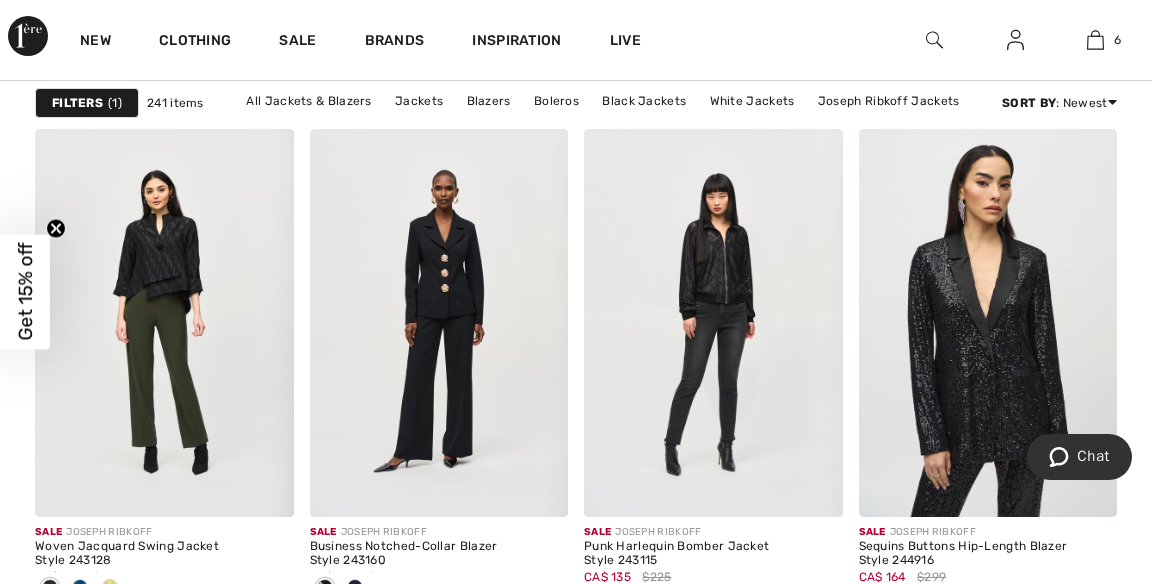 click at bounding box center (1095, 40) 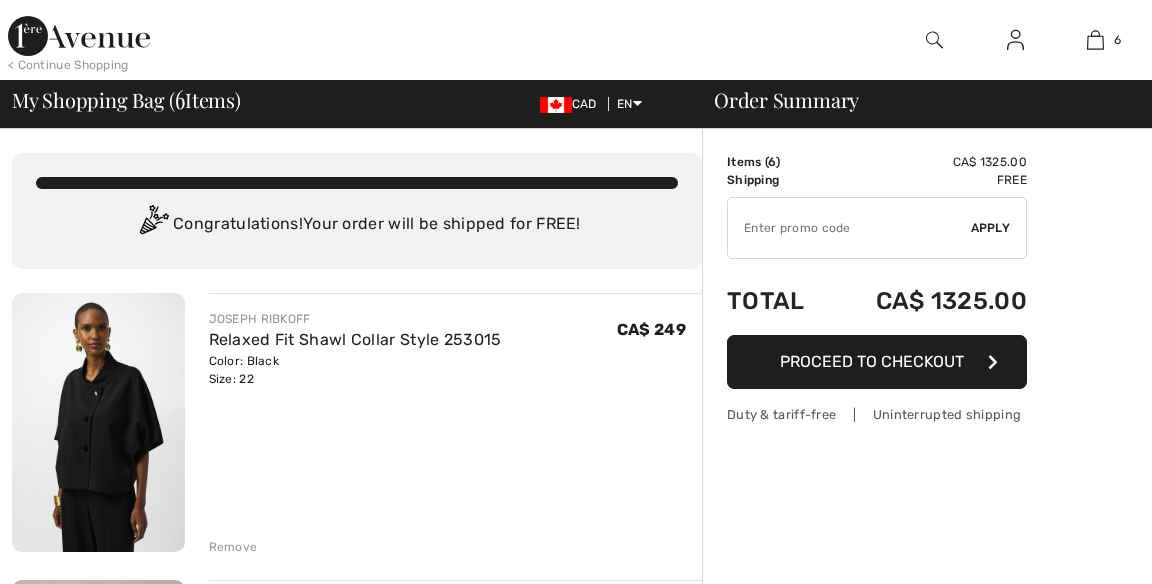 scroll, scrollTop: 0, scrollLeft: 0, axis: both 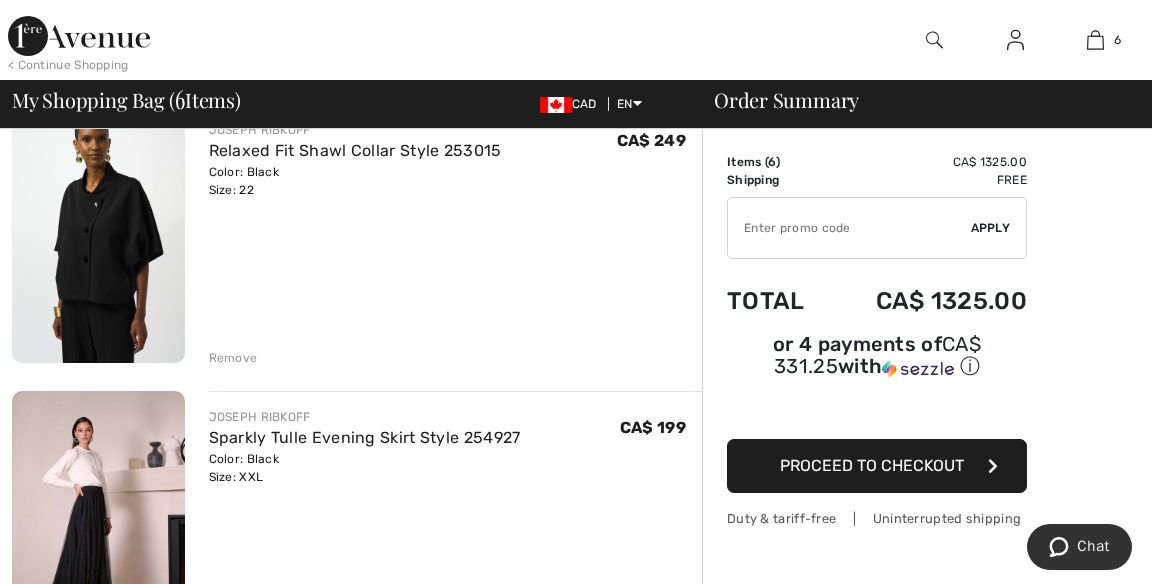 click on "Remove" at bounding box center (233, 358) 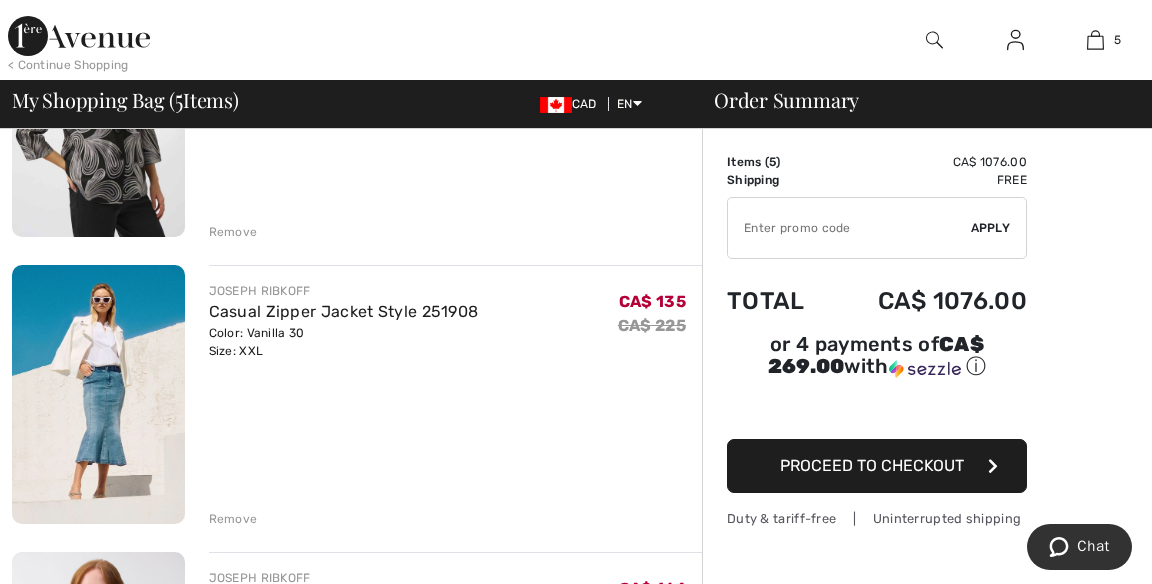 scroll, scrollTop: 899, scrollLeft: 0, axis: vertical 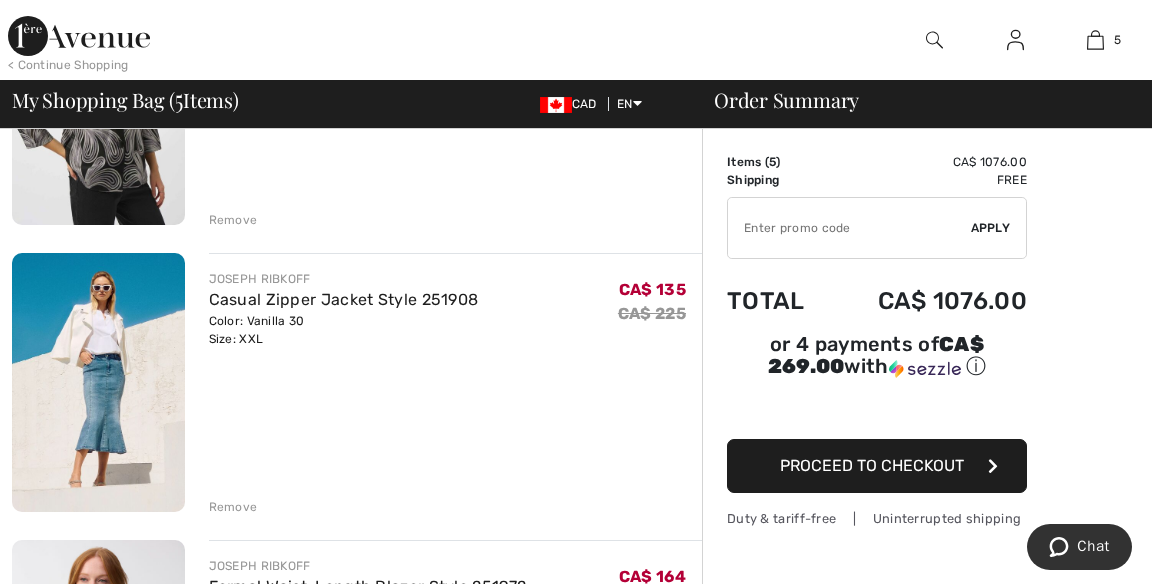 click on "Remove" at bounding box center [233, 507] 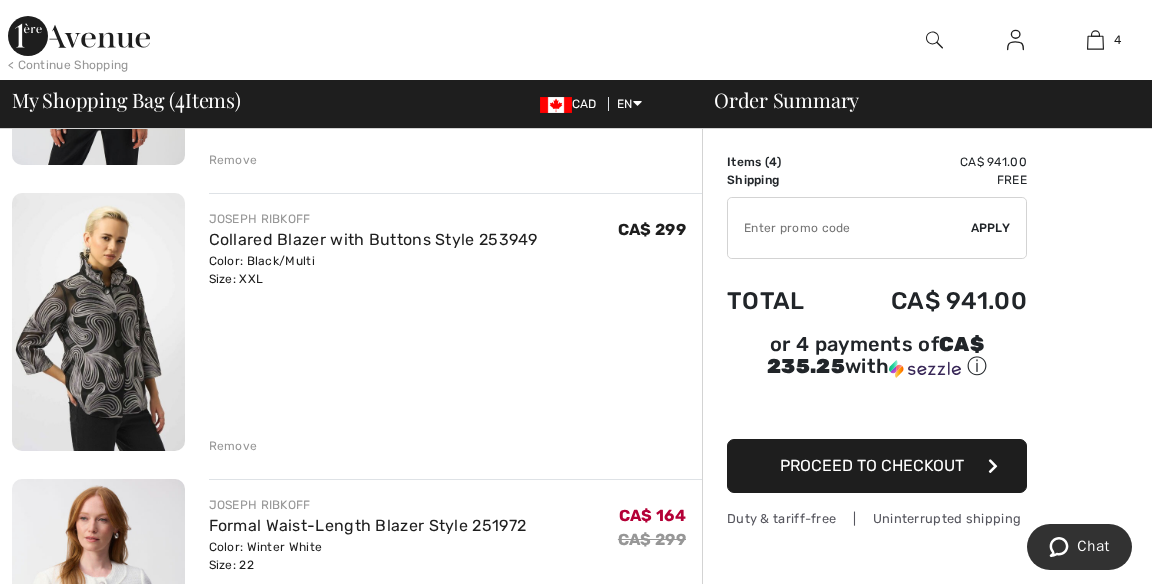 scroll, scrollTop: 675, scrollLeft: 0, axis: vertical 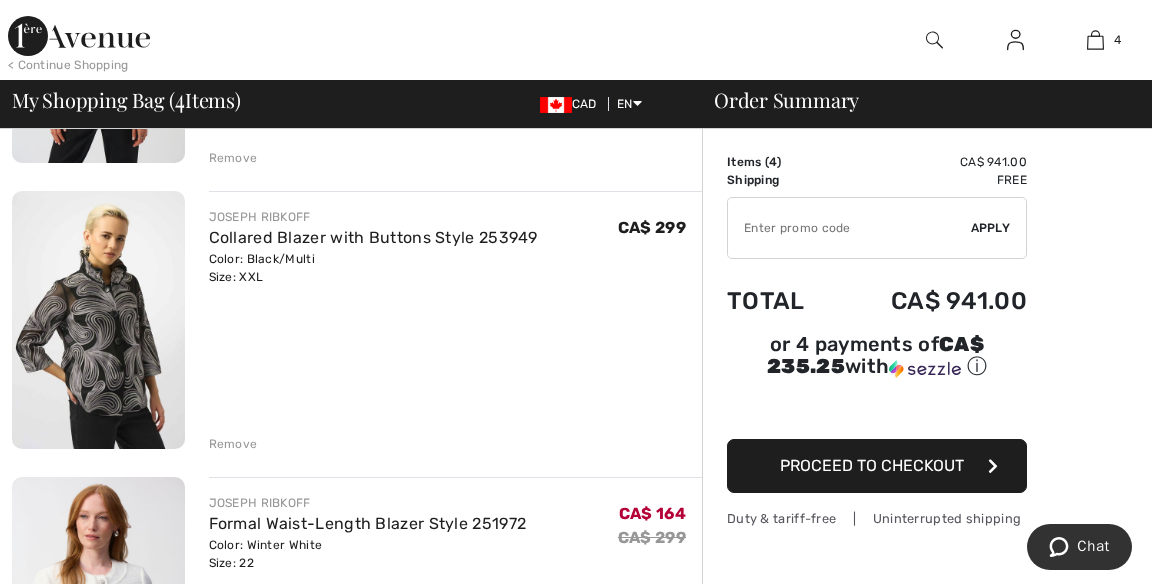 click on "Remove" at bounding box center [233, 444] 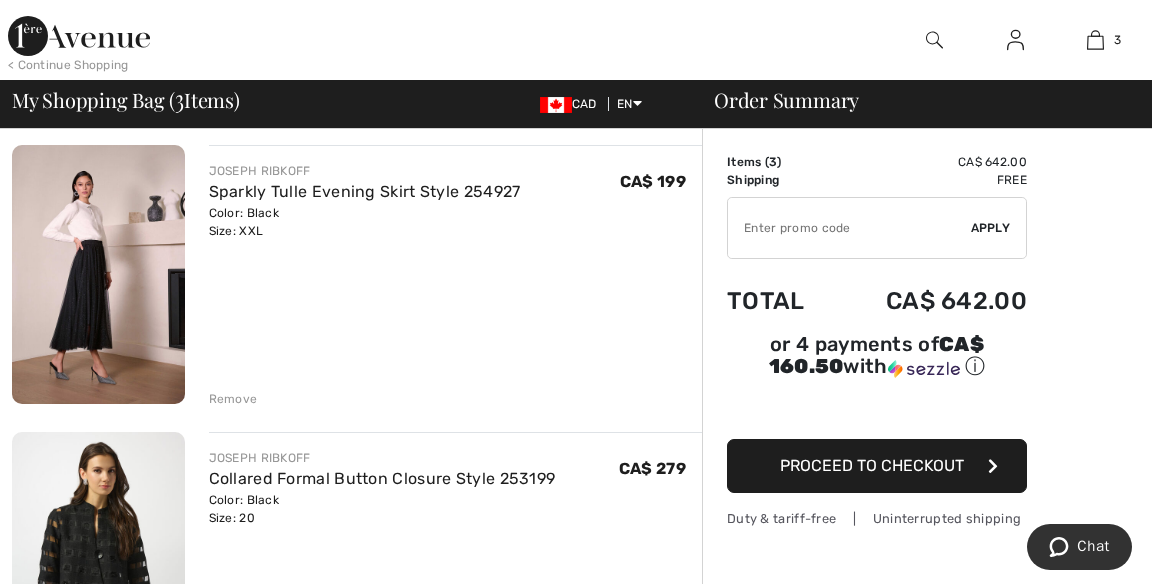scroll, scrollTop: 0, scrollLeft: 0, axis: both 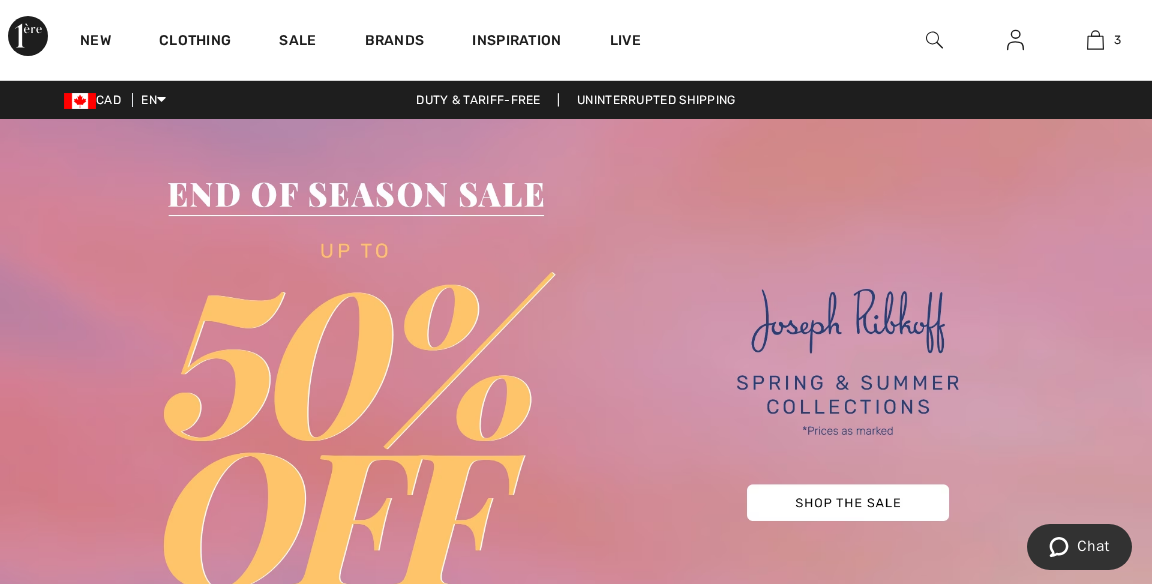 click at bounding box center (1095, 40) 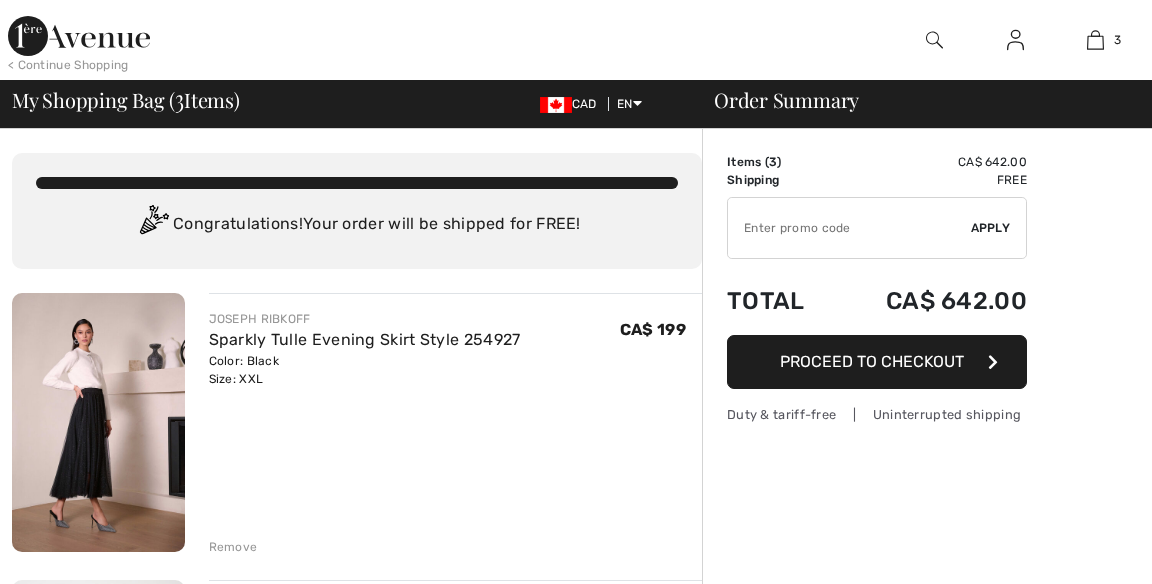 scroll, scrollTop: 0, scrollLeft: 0, axis: both 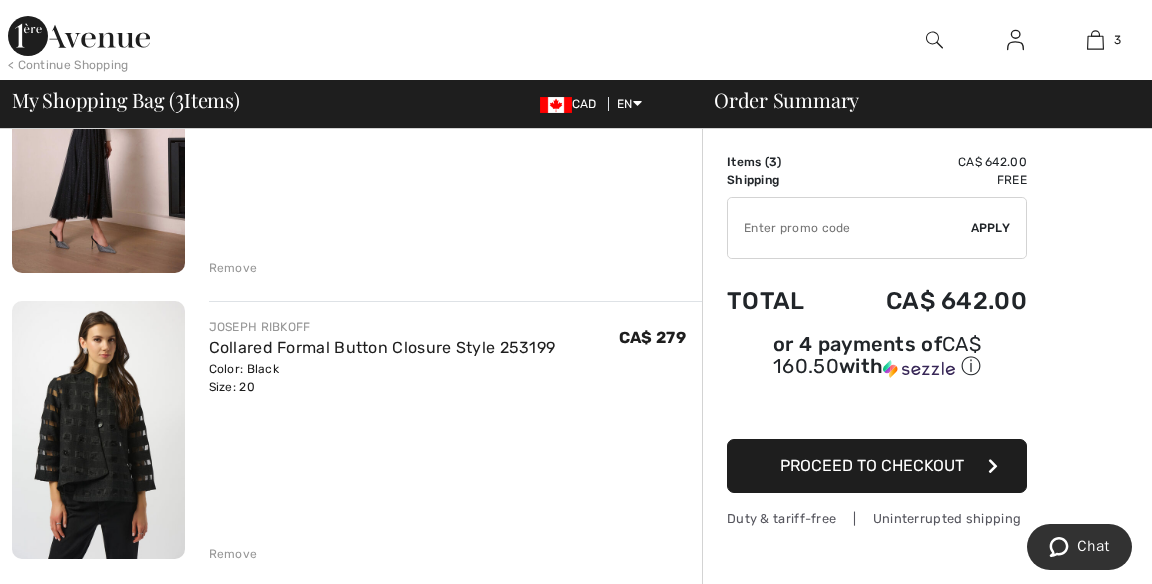 click on "Proceed to Checkout" at bounding box center [877, 466] 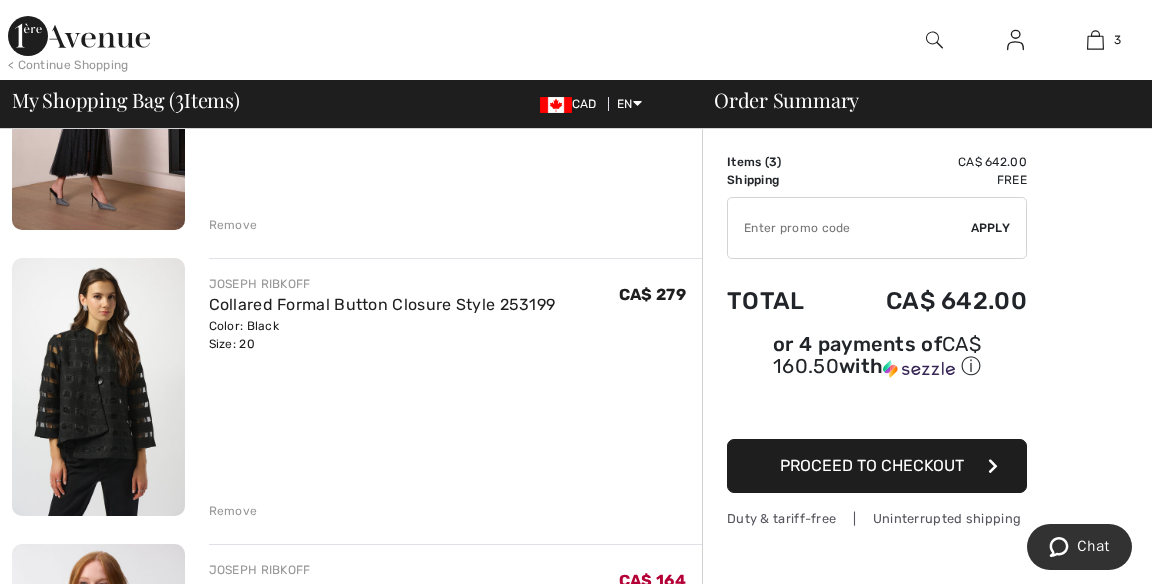 scroll, scrollTop: 365, scrollLeft: 0, axis: vertical 